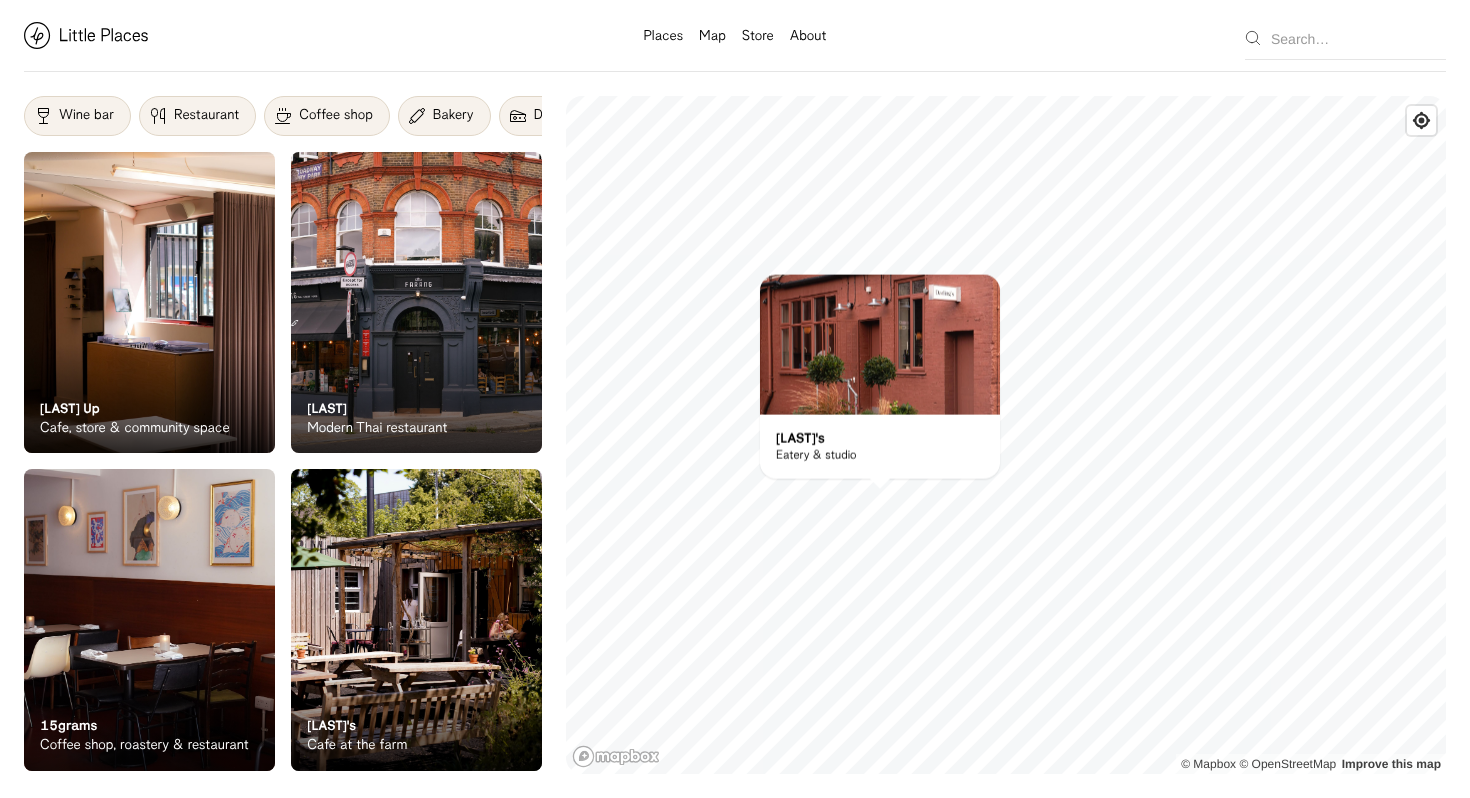 scroll, scrollTop: 0, scrollLeft: 0, axis: both 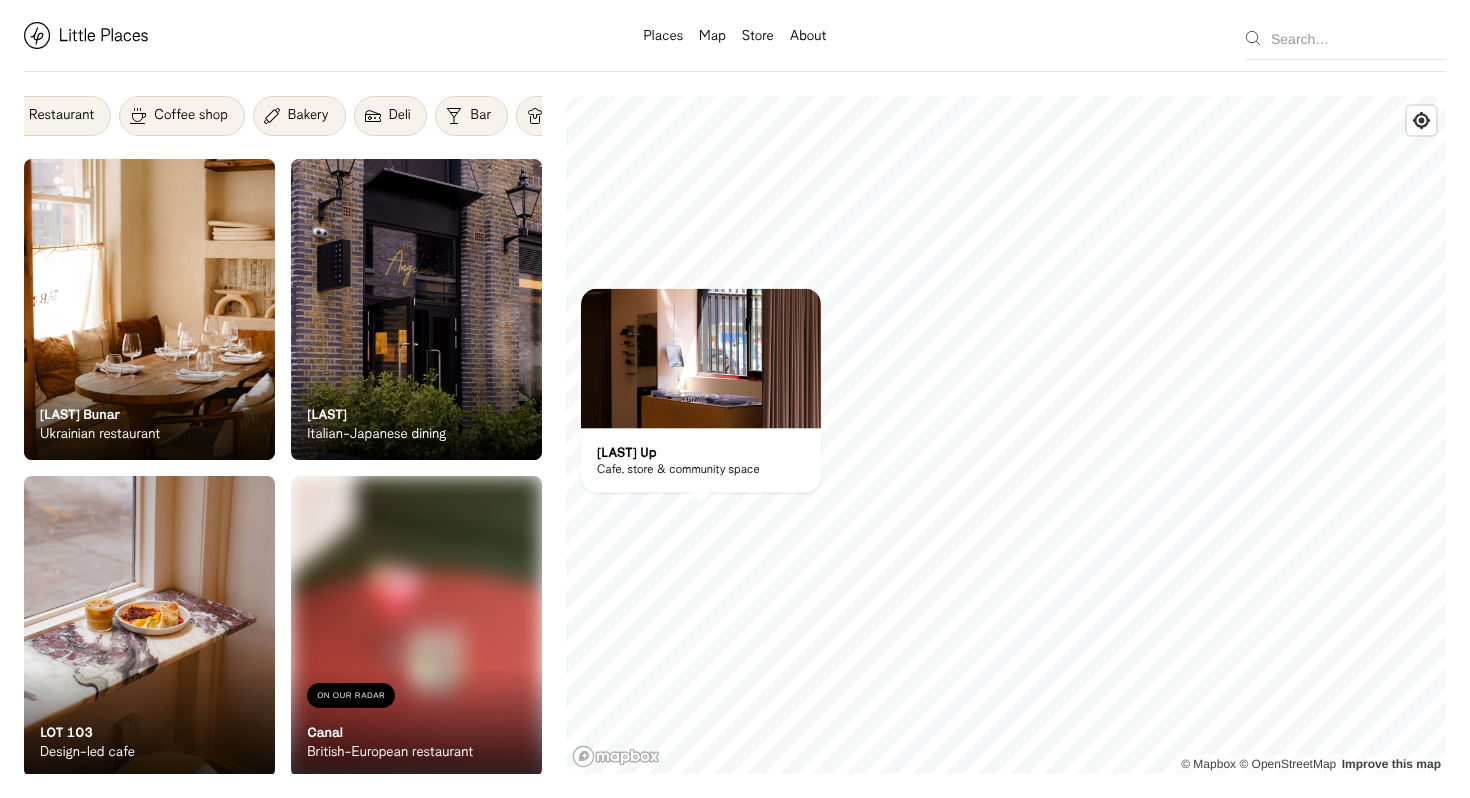 click on "Coffee shop" at bounding box center (181, 116) 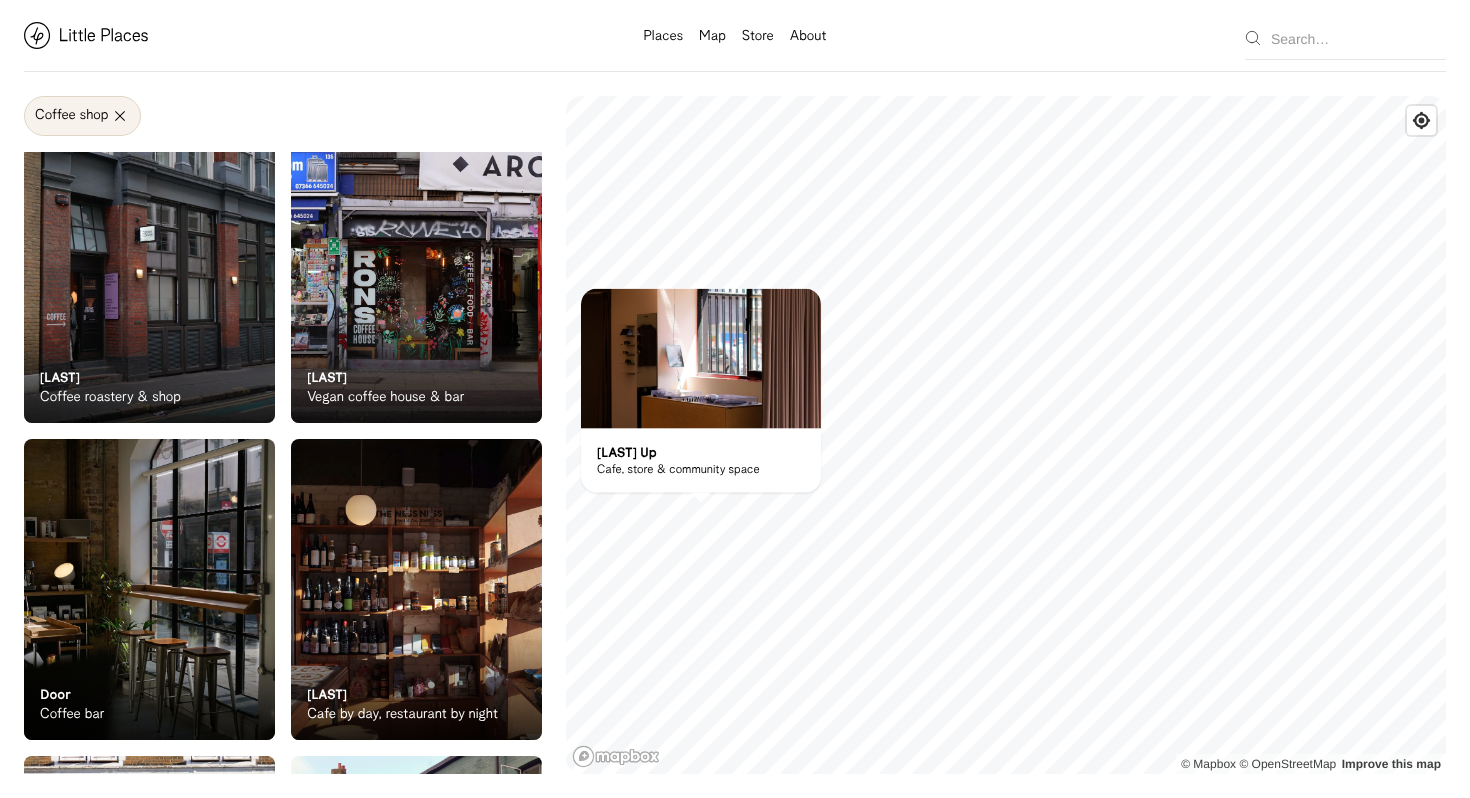 scroll, scrollTop: 0, scrollLeft: 0, axis: both 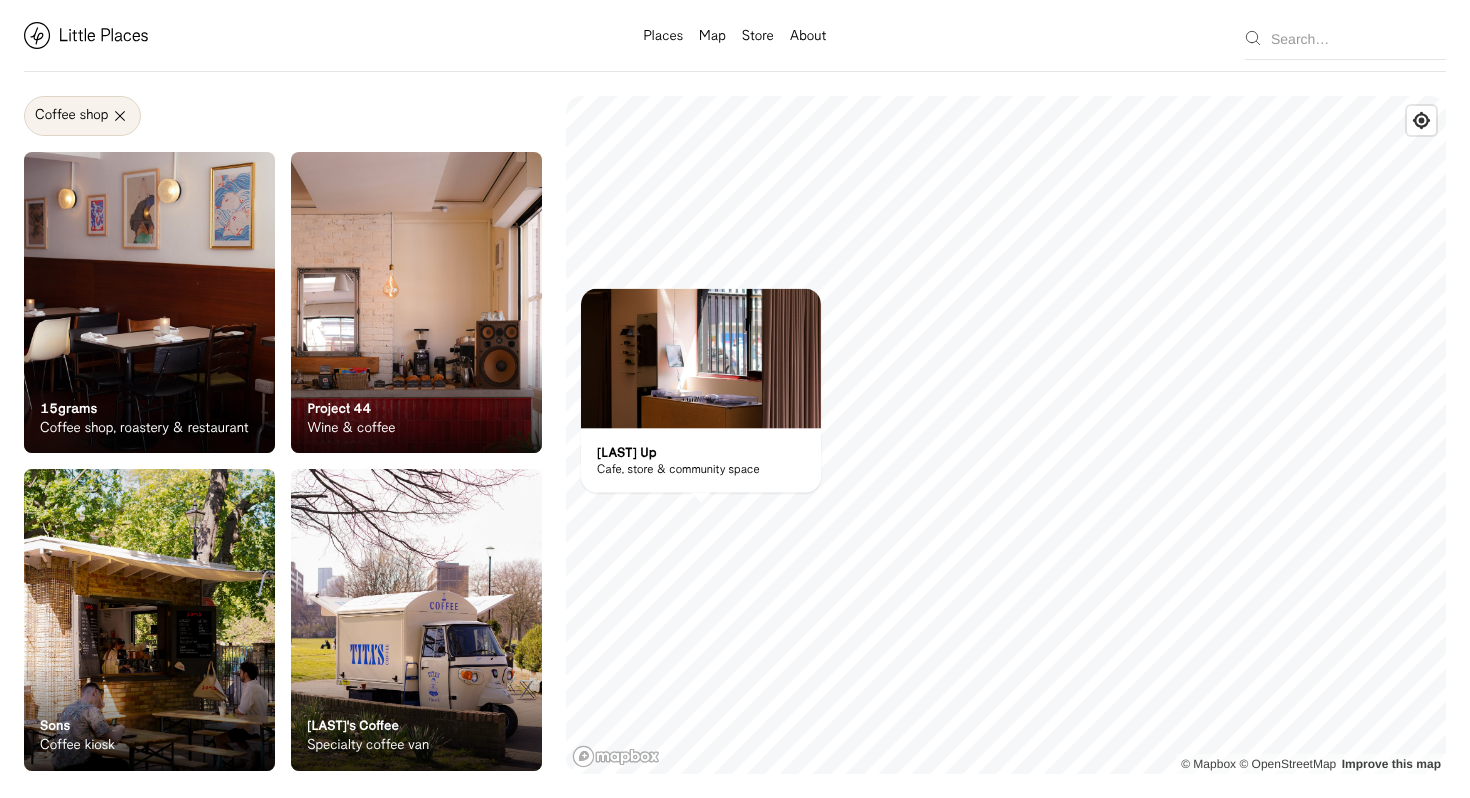 click on "Coffee shop" at bounding box center (82, 116) 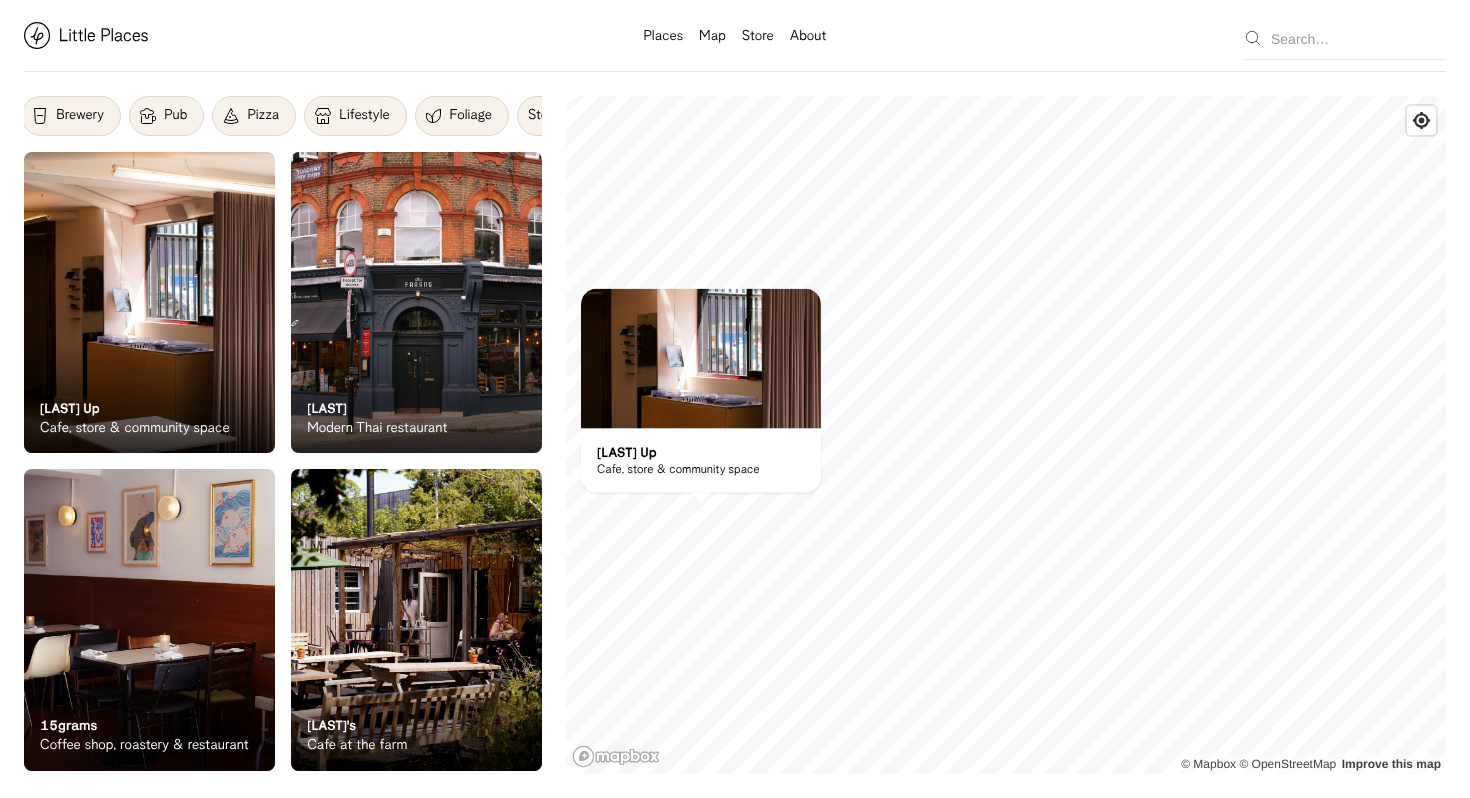 scroll, scrollTop: 0, scrollLeft: 921, axis: horizontal 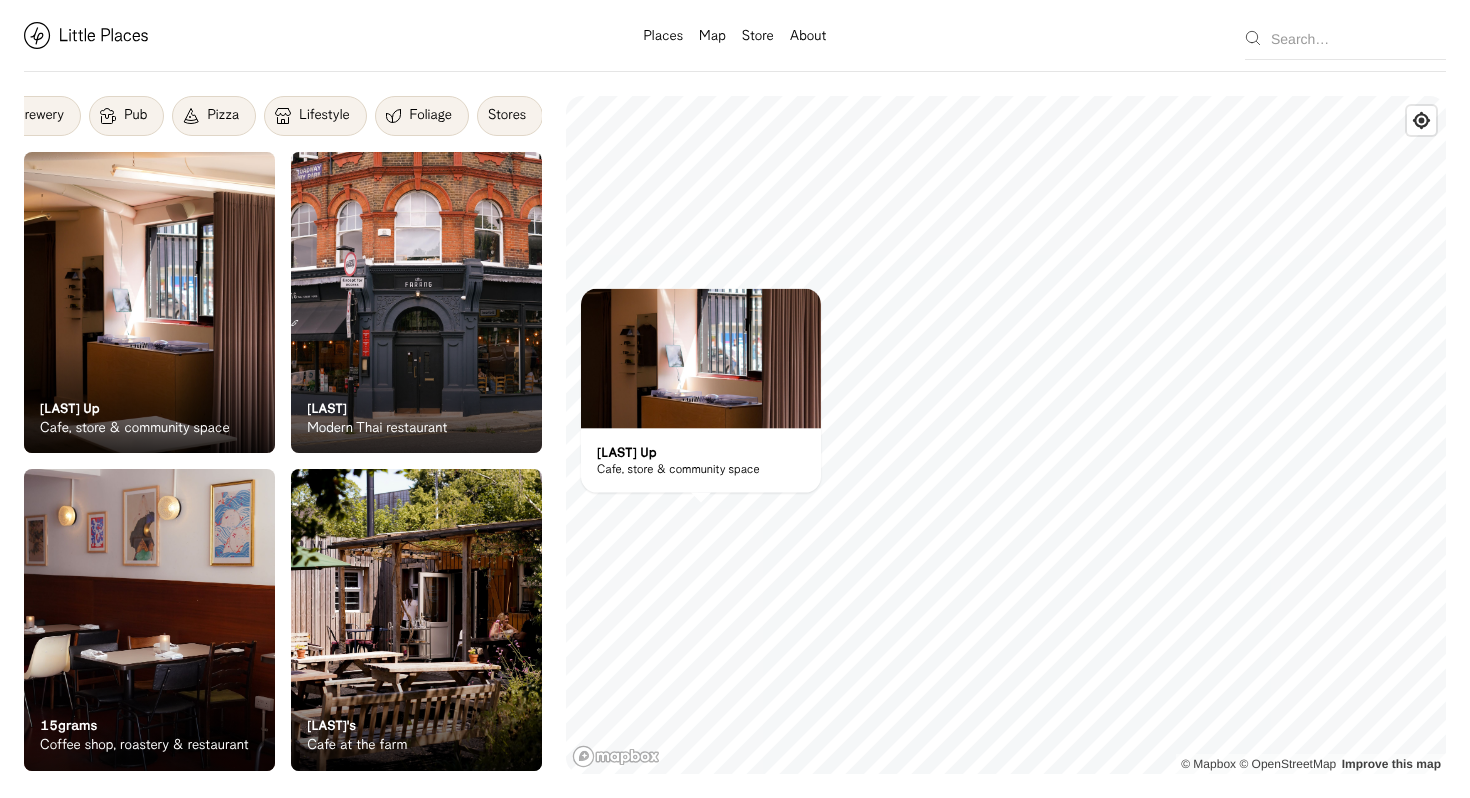 click on "Lifestyle" at bounding box center (315, 116) 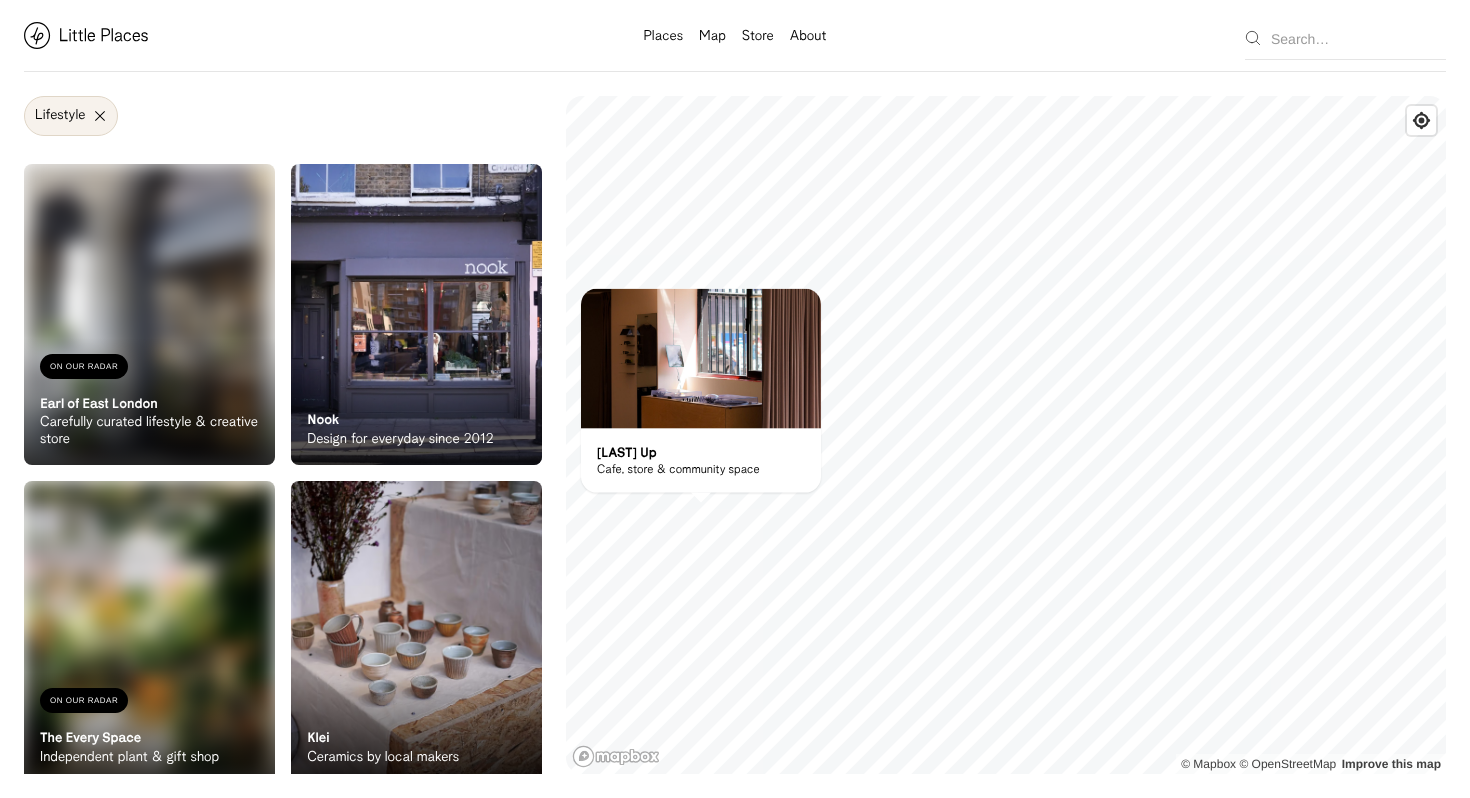 scroll, scrollTop: 0, scrollLeft: 0, axis: both 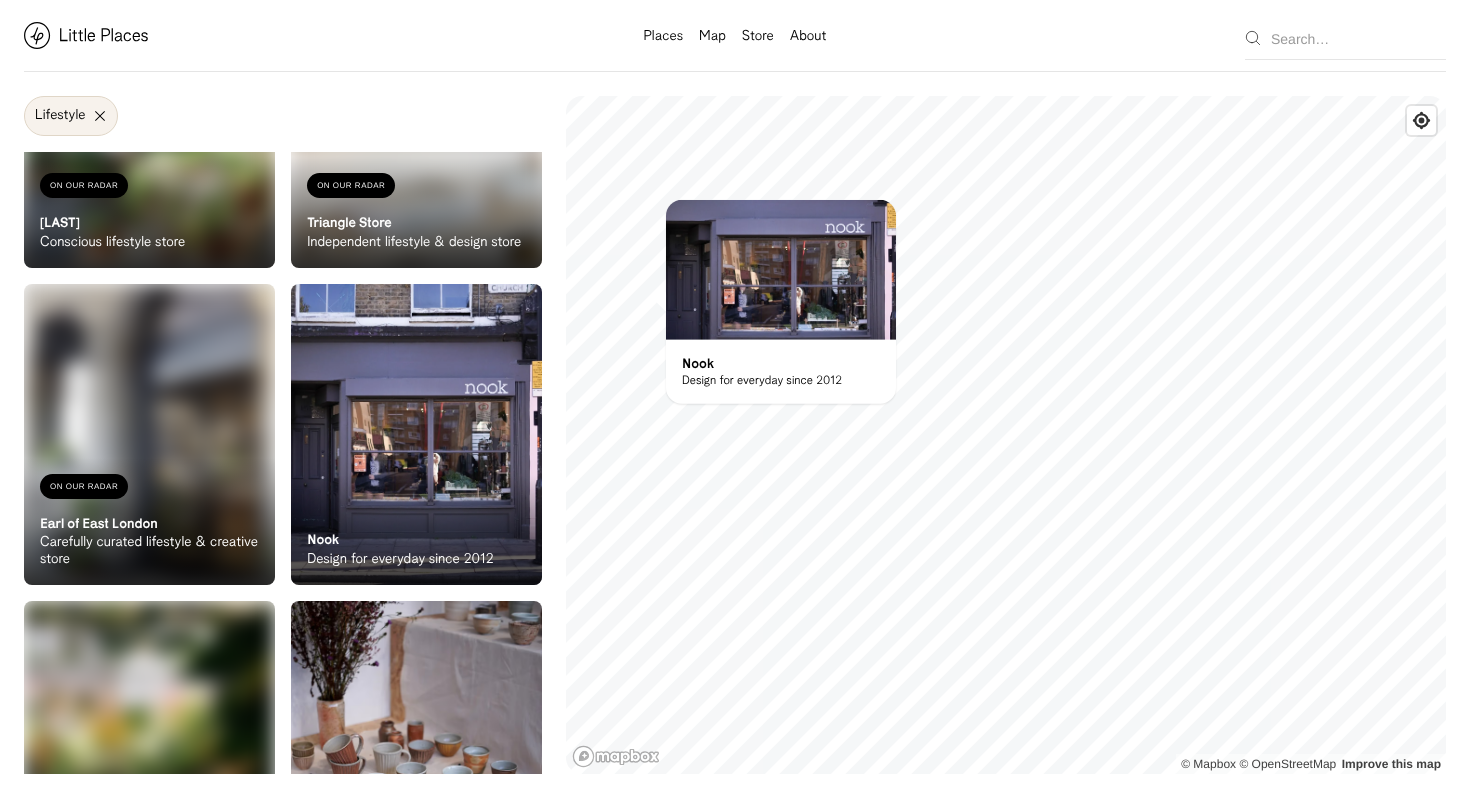 click at bounding box center (416, 434) 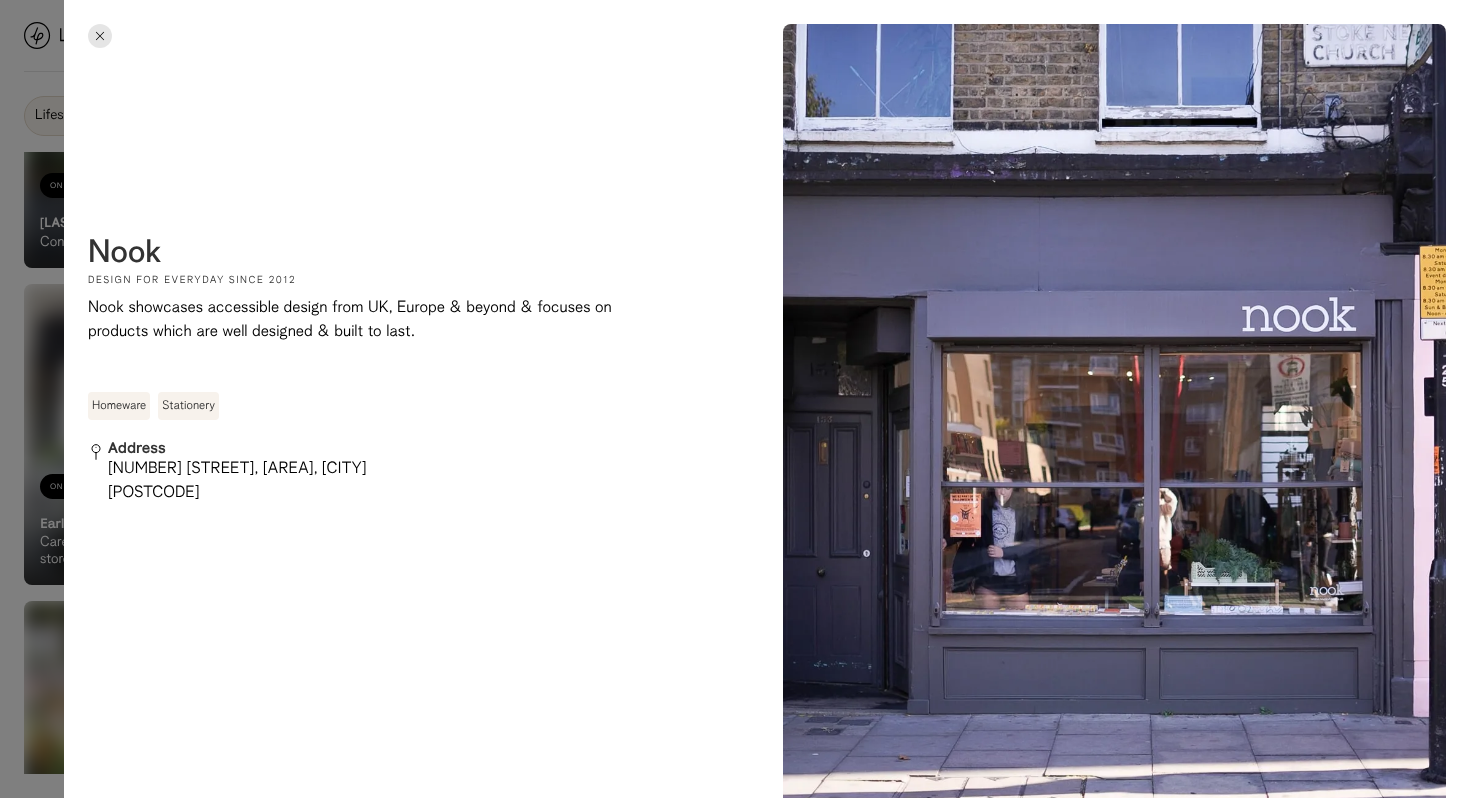 drag, startPoint x: 345, startPoint y: 505, endPoint x: 104, endPoint y: 454, distance: 246.33717 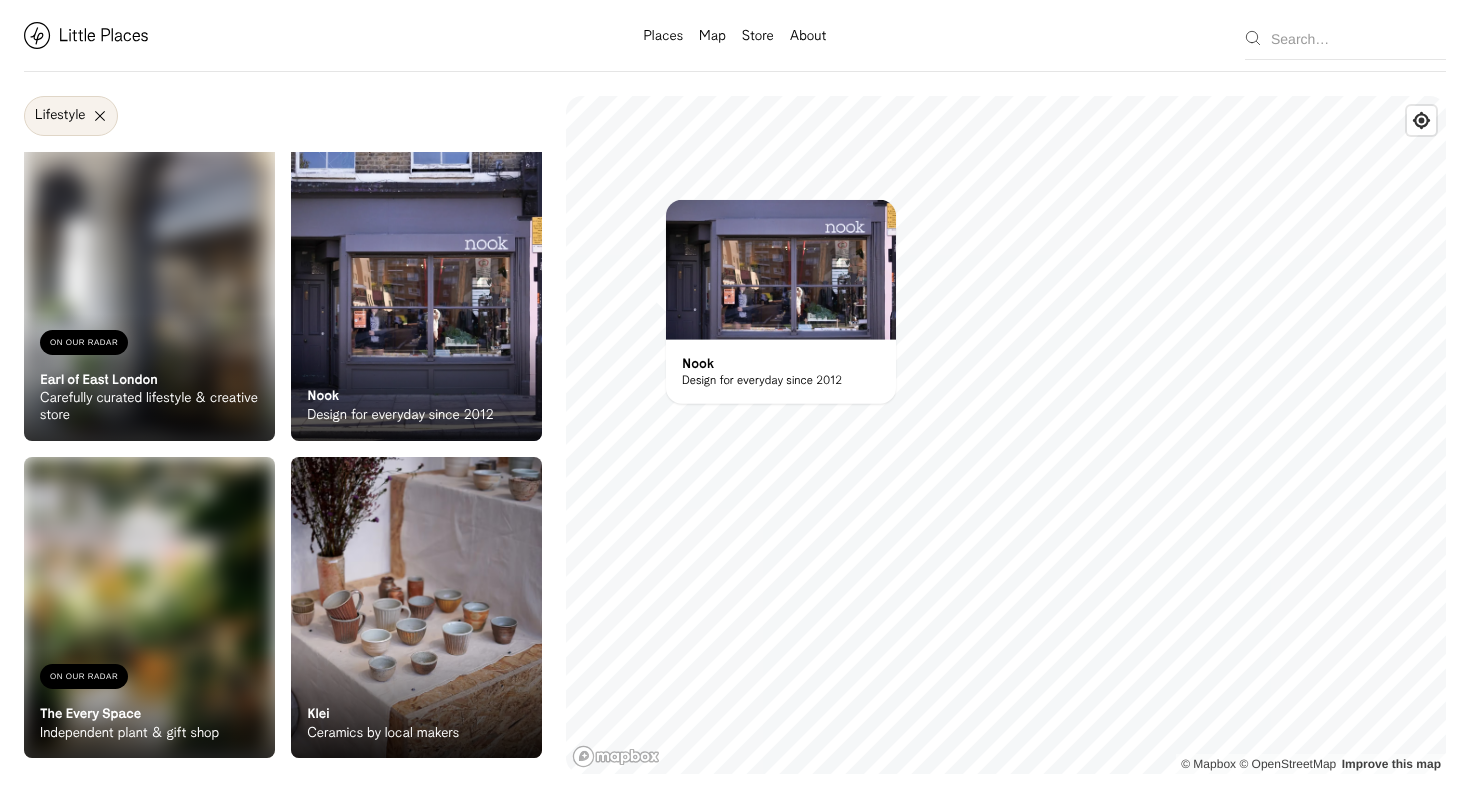 scroll, scrollTop: 0, scrollLeft: 0, axis: both 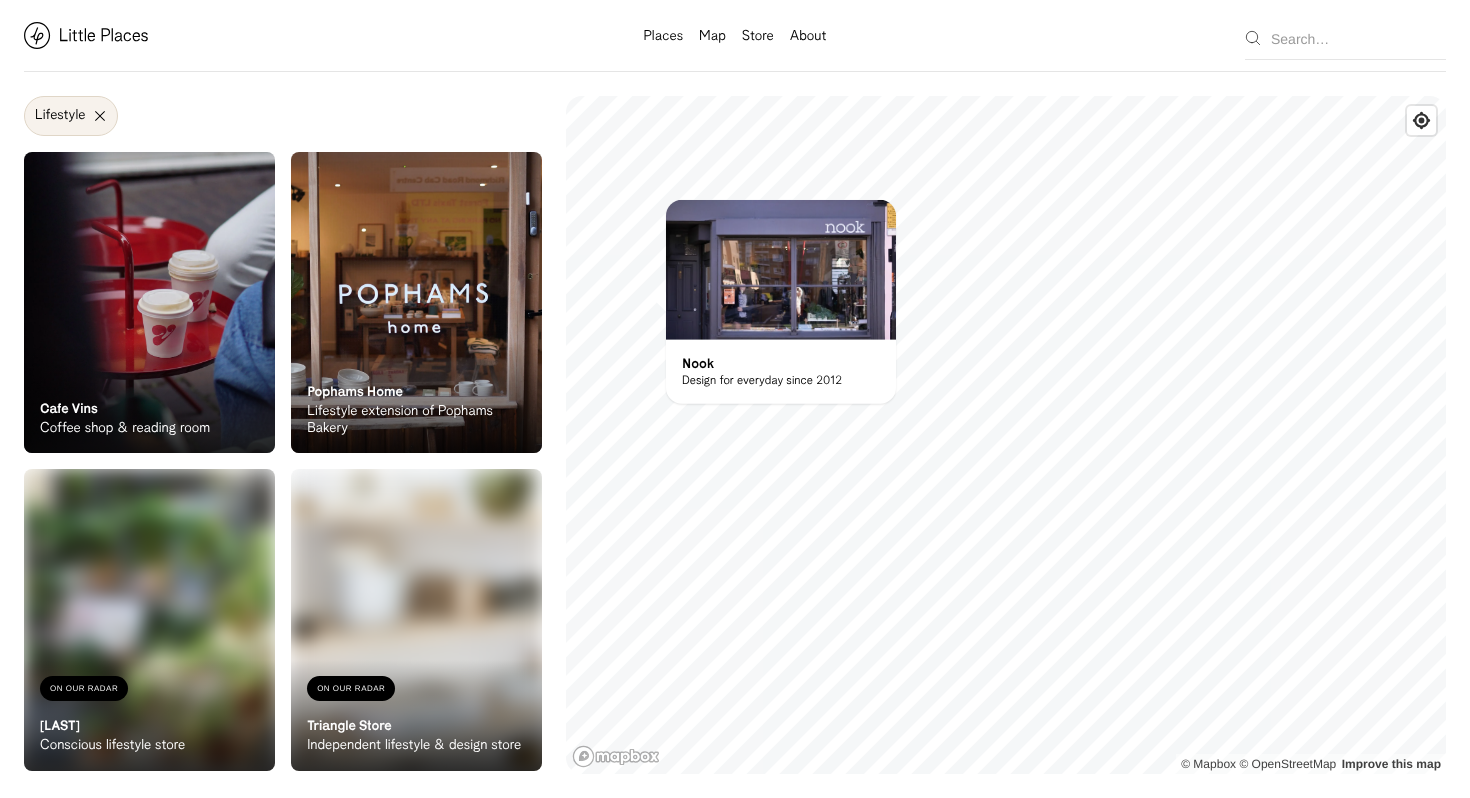 click at bounding box center [149, 302] 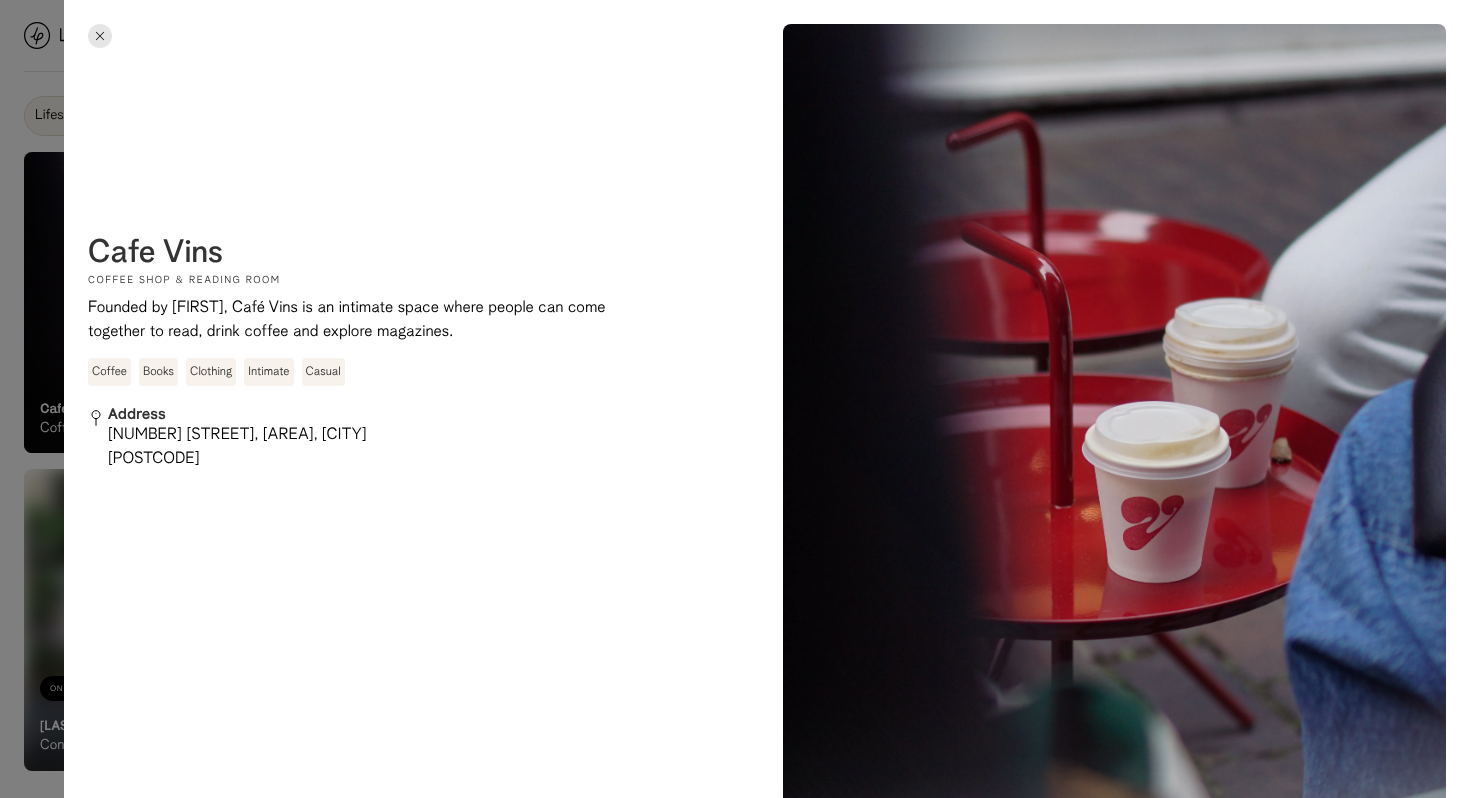 click on "On Our Radar Cafe Vins Coffee shop & reading room Founded by [FIRST], Café Vins is an intimate space where people can come together to read, drink coffee and explore magazines. Coffee Books Clothing Intimate Casual Address 1 [STREET], [CITY] [POSTCODE] On Our Radar This place is On our radar , meaning we love what they do but haven’t had the chance to photograph them yet. No items found. No items found. © The above photo(s) were taken exclusively for the Little Places platform. If you would like to use these images, please contact us to discuss usage rights & rates." at bounding box center [767, 1728] 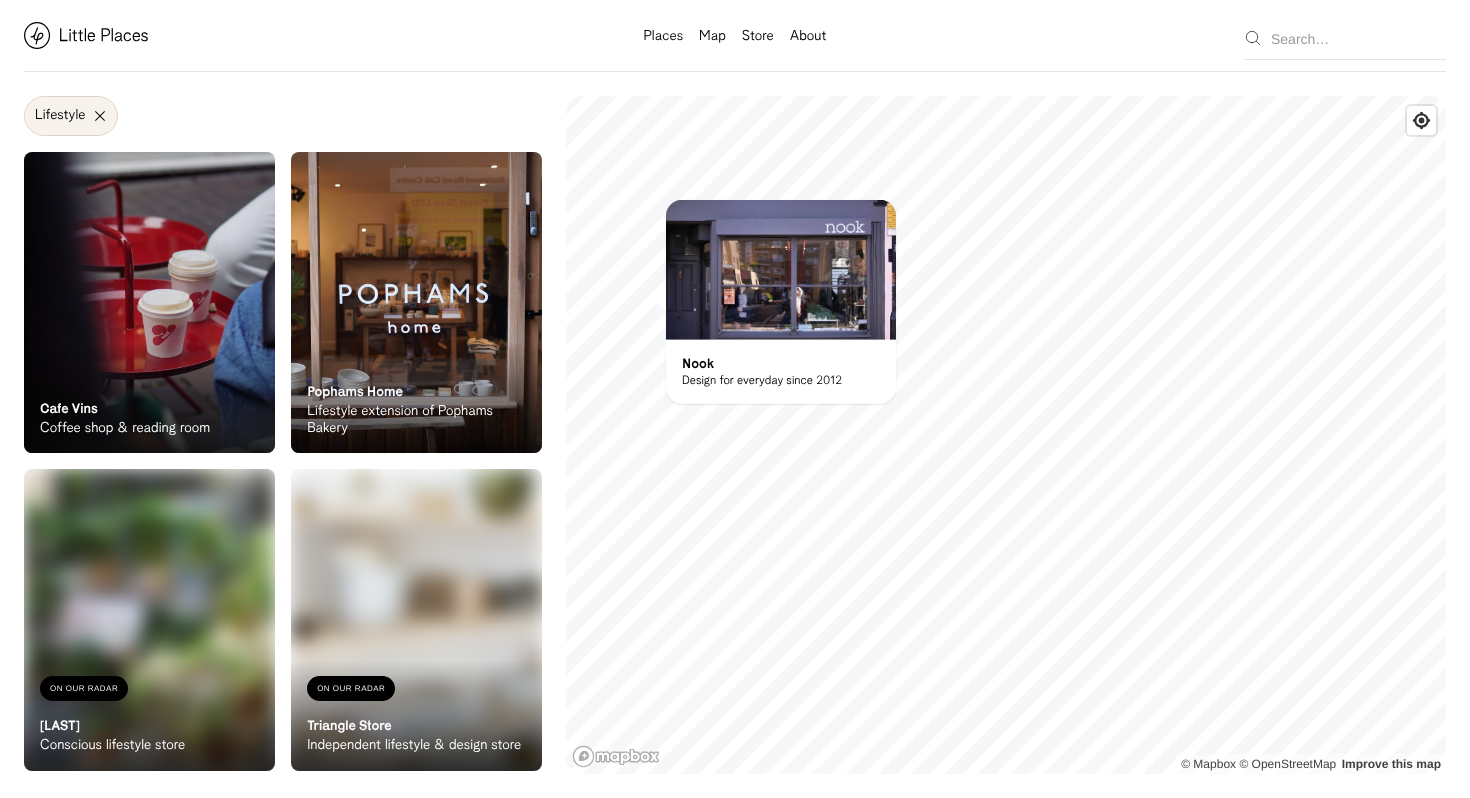 click at bounding box center [416, 302] 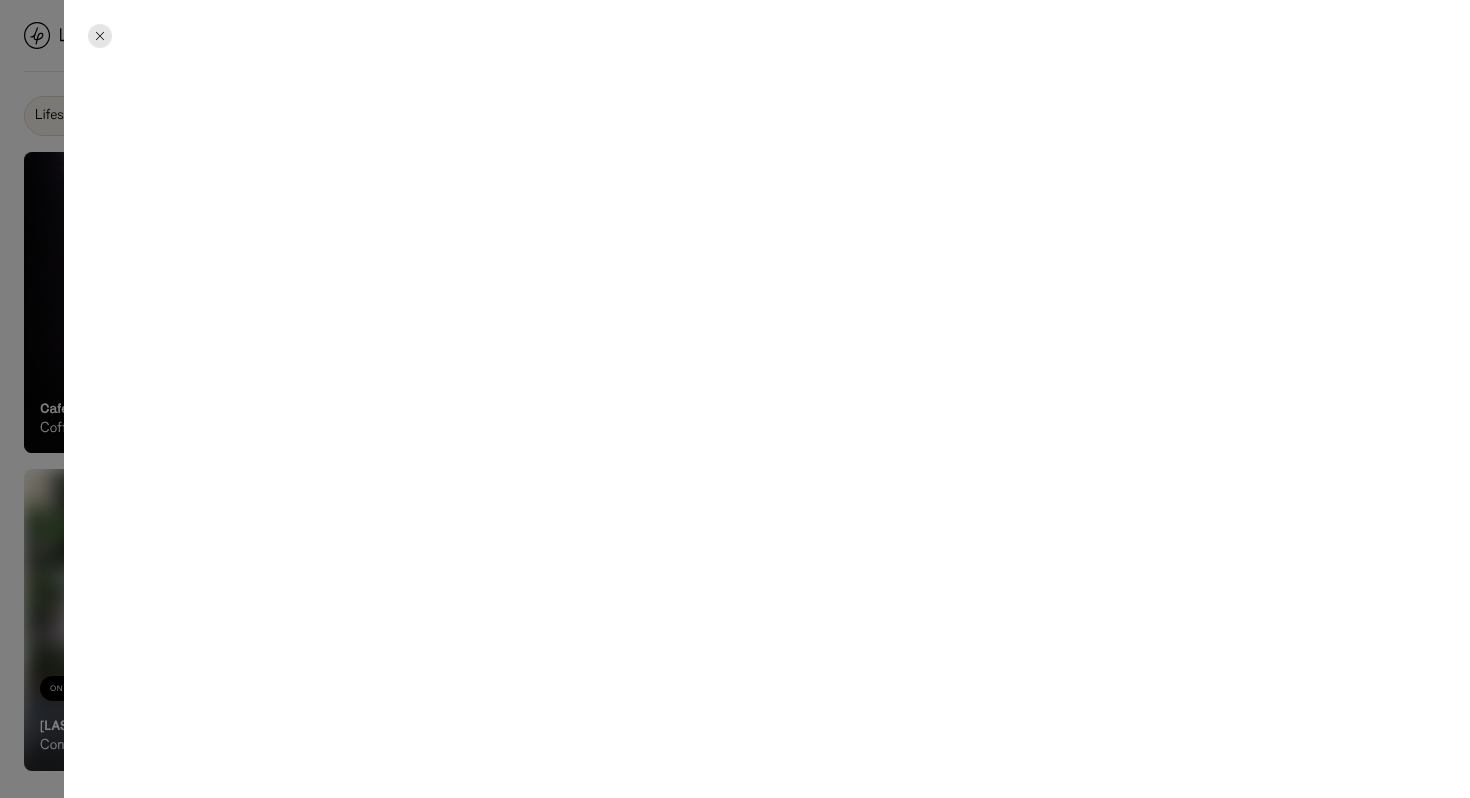 click at bounding box center [100, 36] 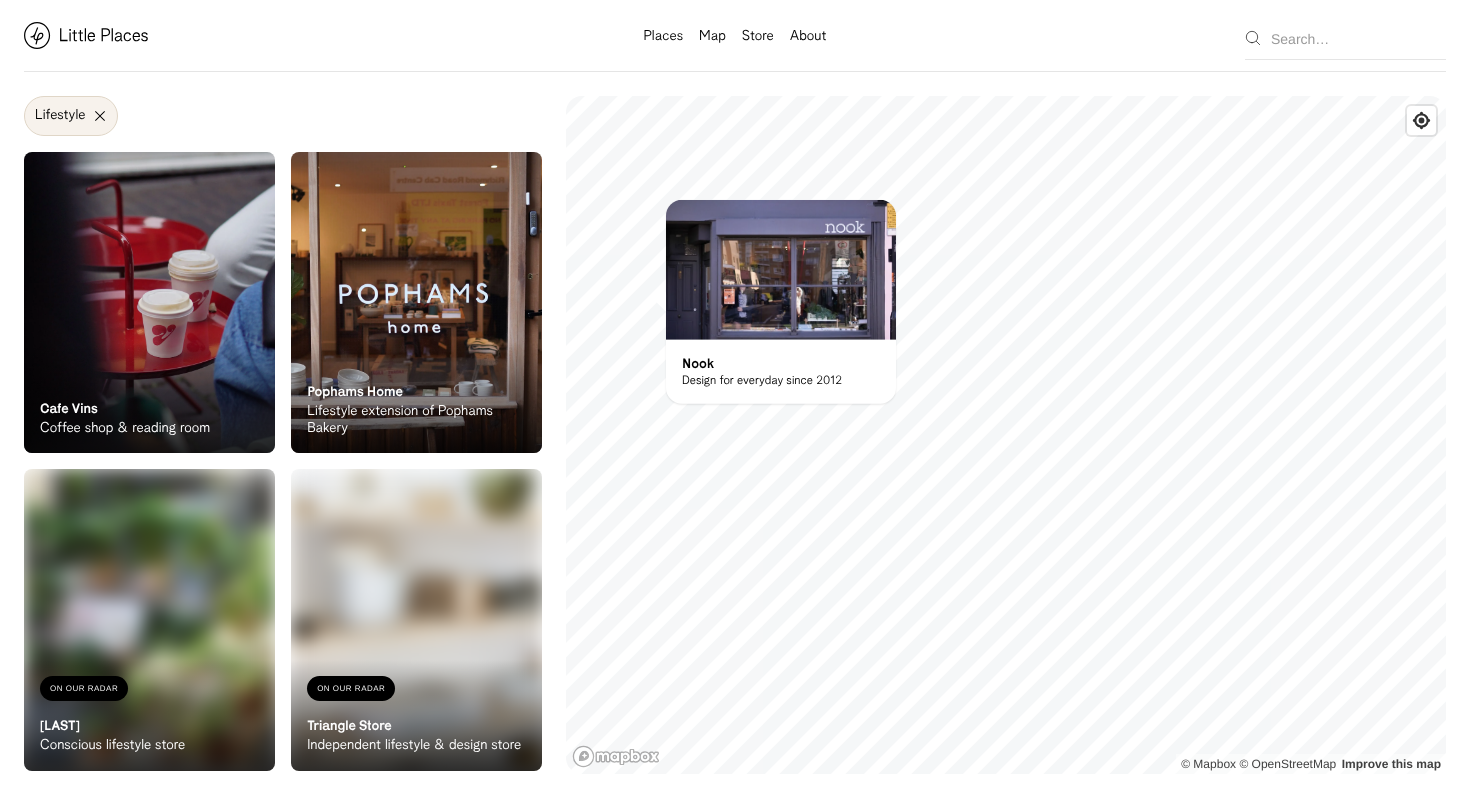 scroll, scrollTop: 358, scrollLeft: 0, axis: vertical 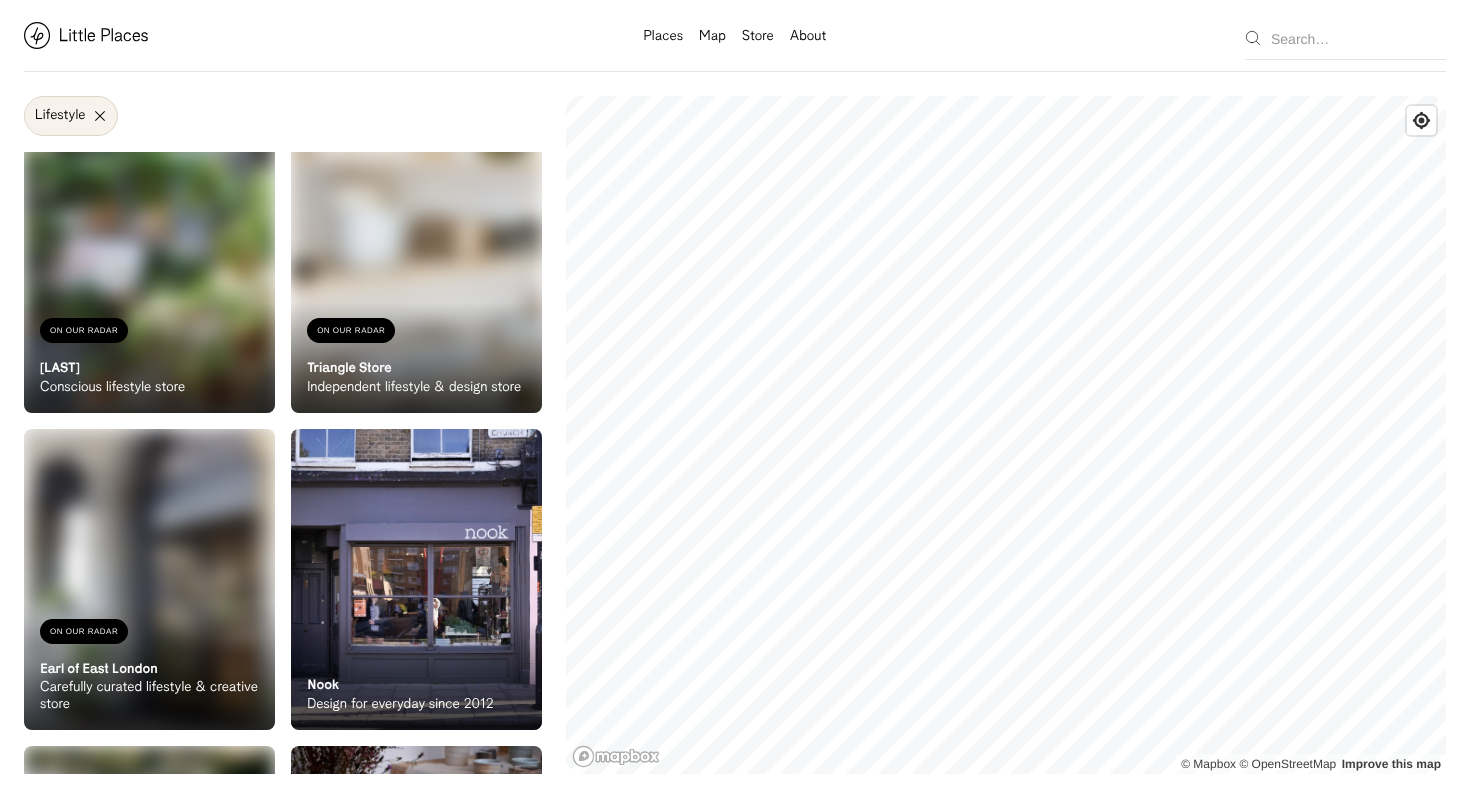 click on "Lifestyle" at bounding box center (71, 116) 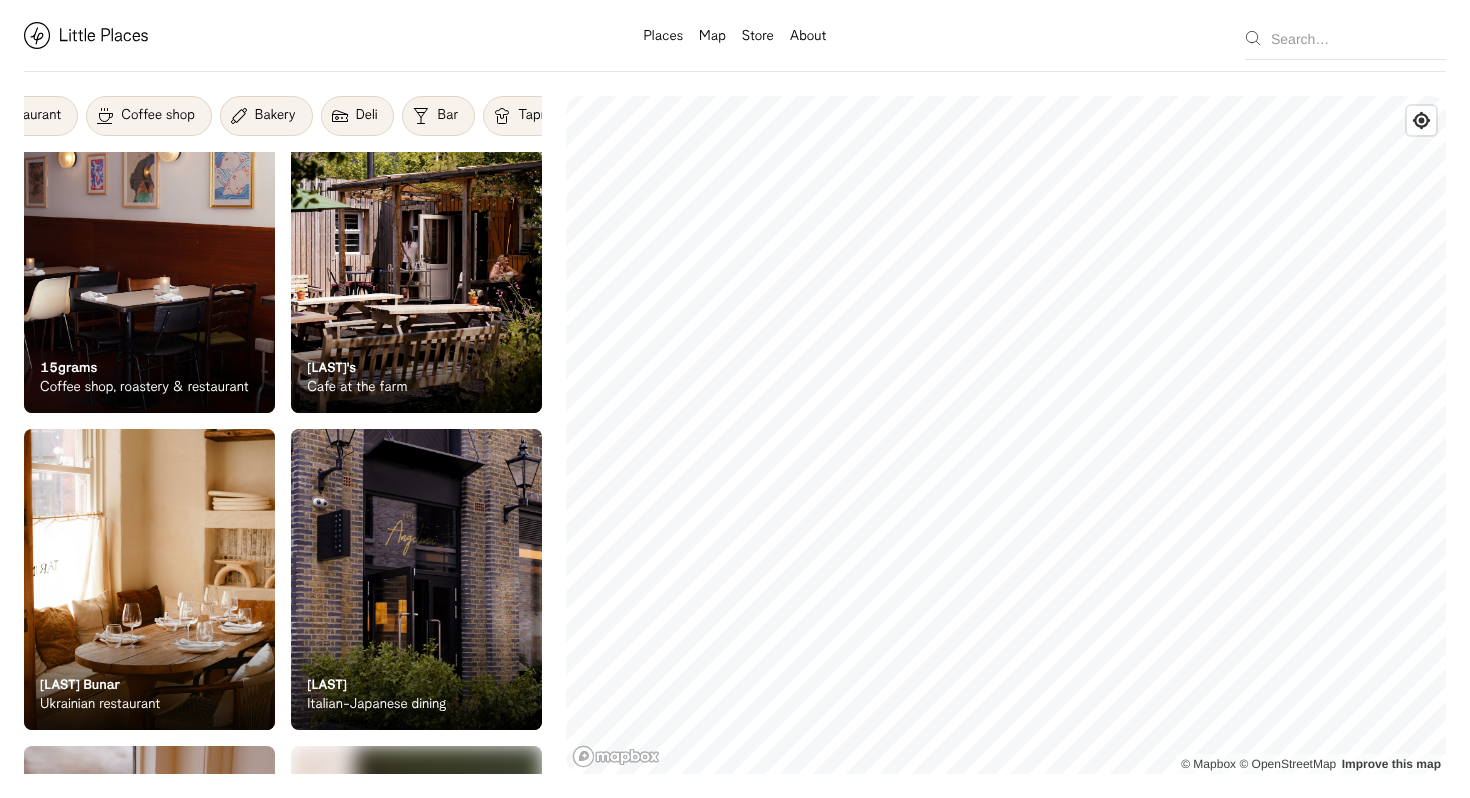 scroll, scrollTop: 0, scrollLeft: 0, axis: both 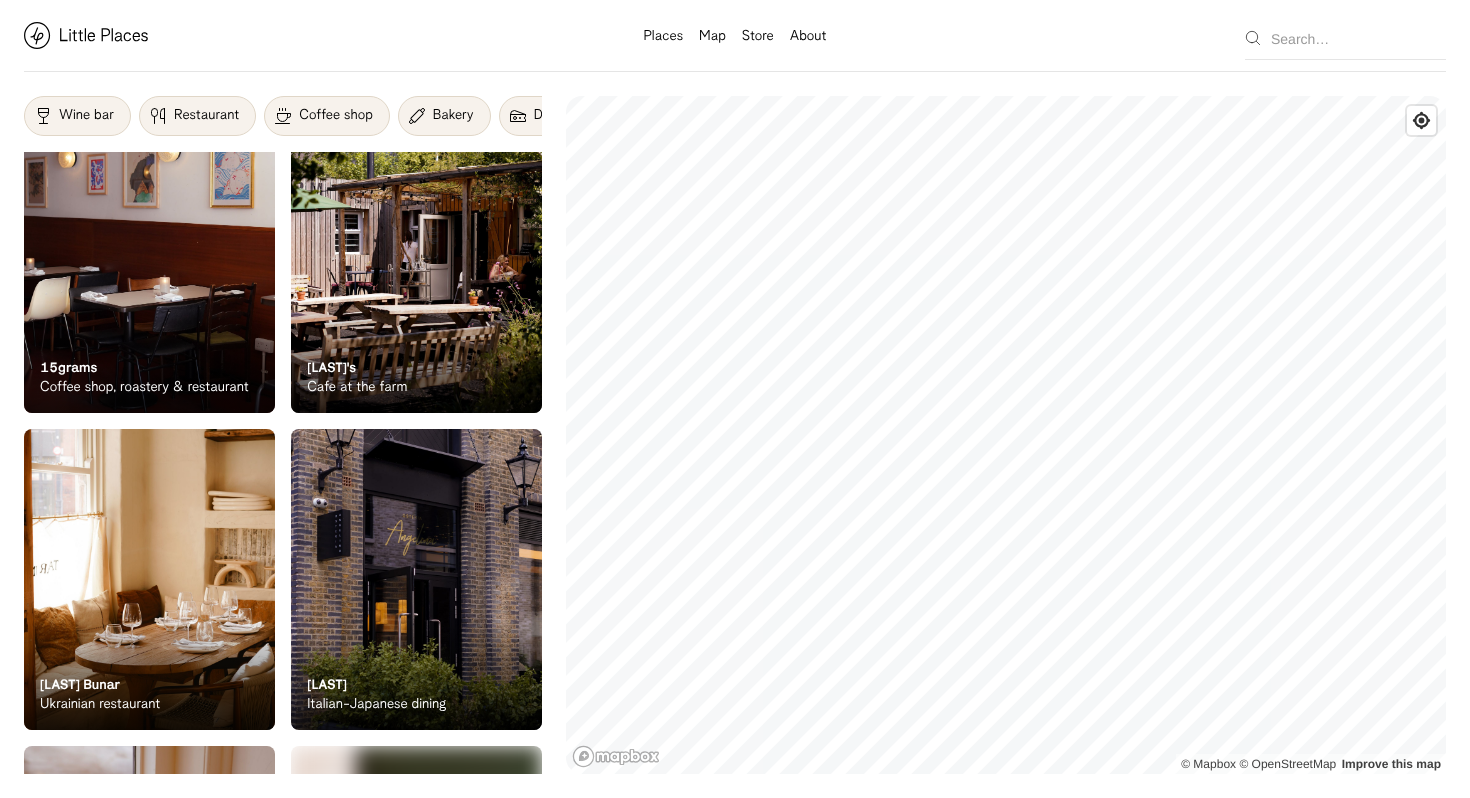 click on "Coffee shop" at bounding box center (326, 116) 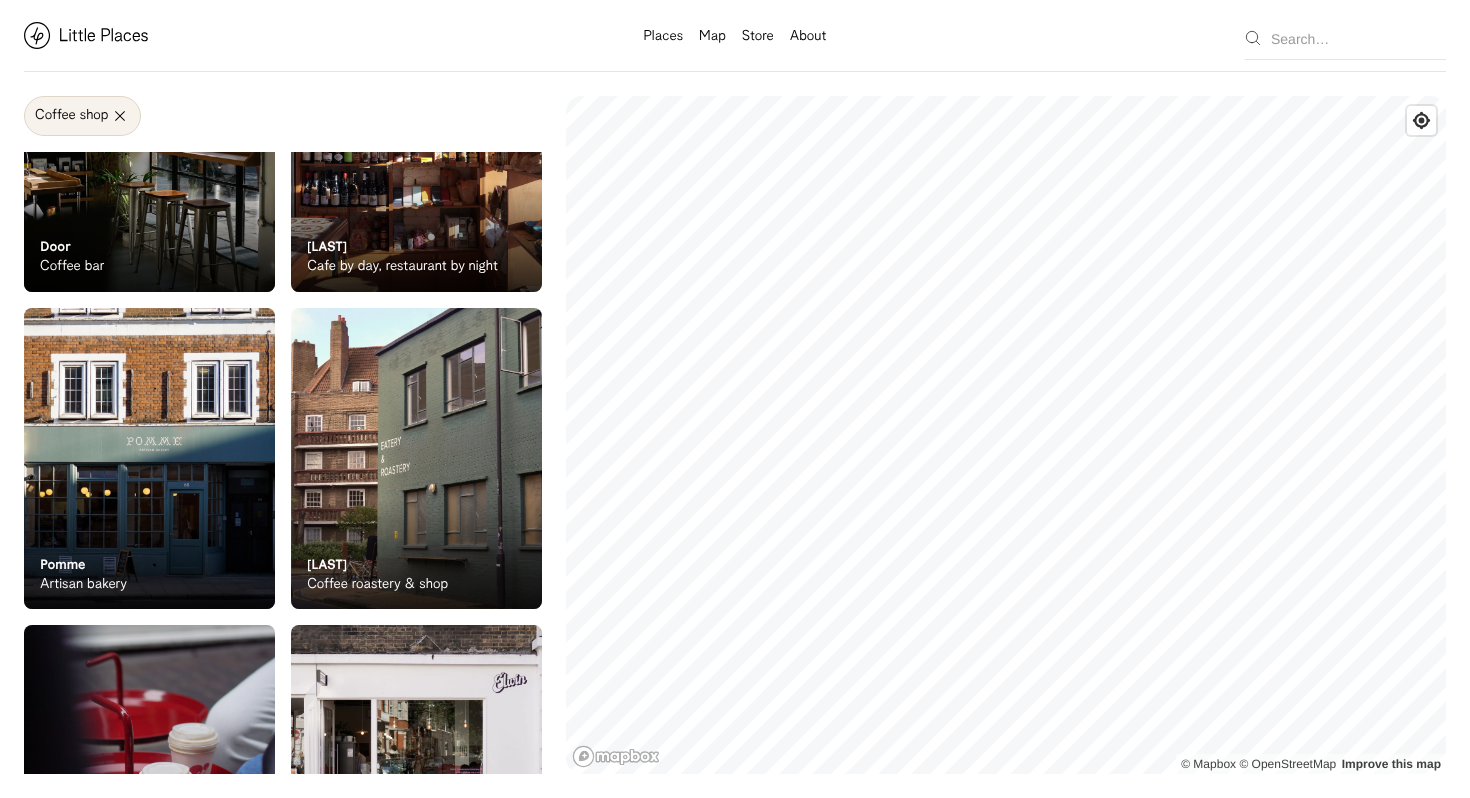 scroll, scrollTop: 0, scrollLeft: 0, axis: both 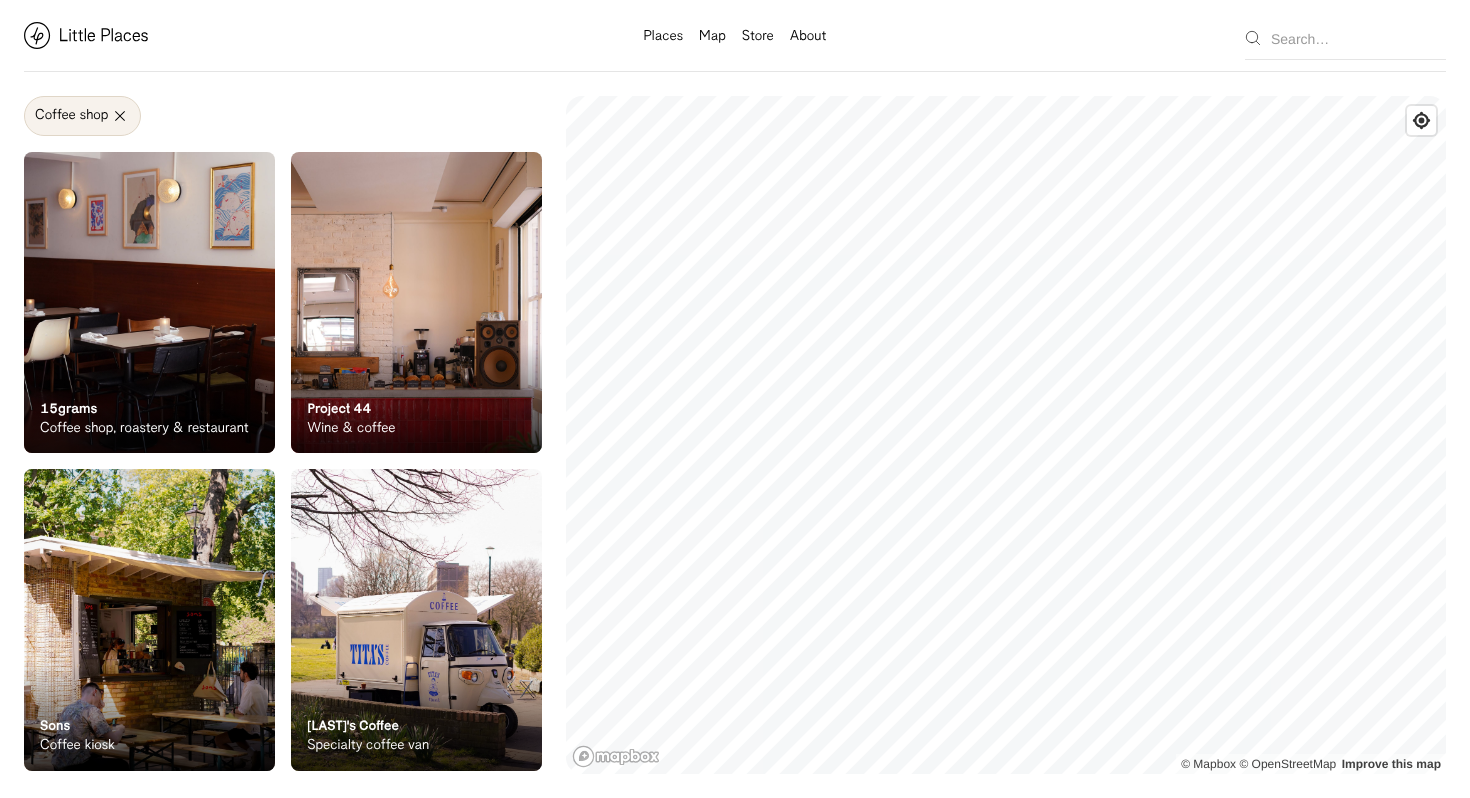 click on "Store" at bounding box center [758, 37] 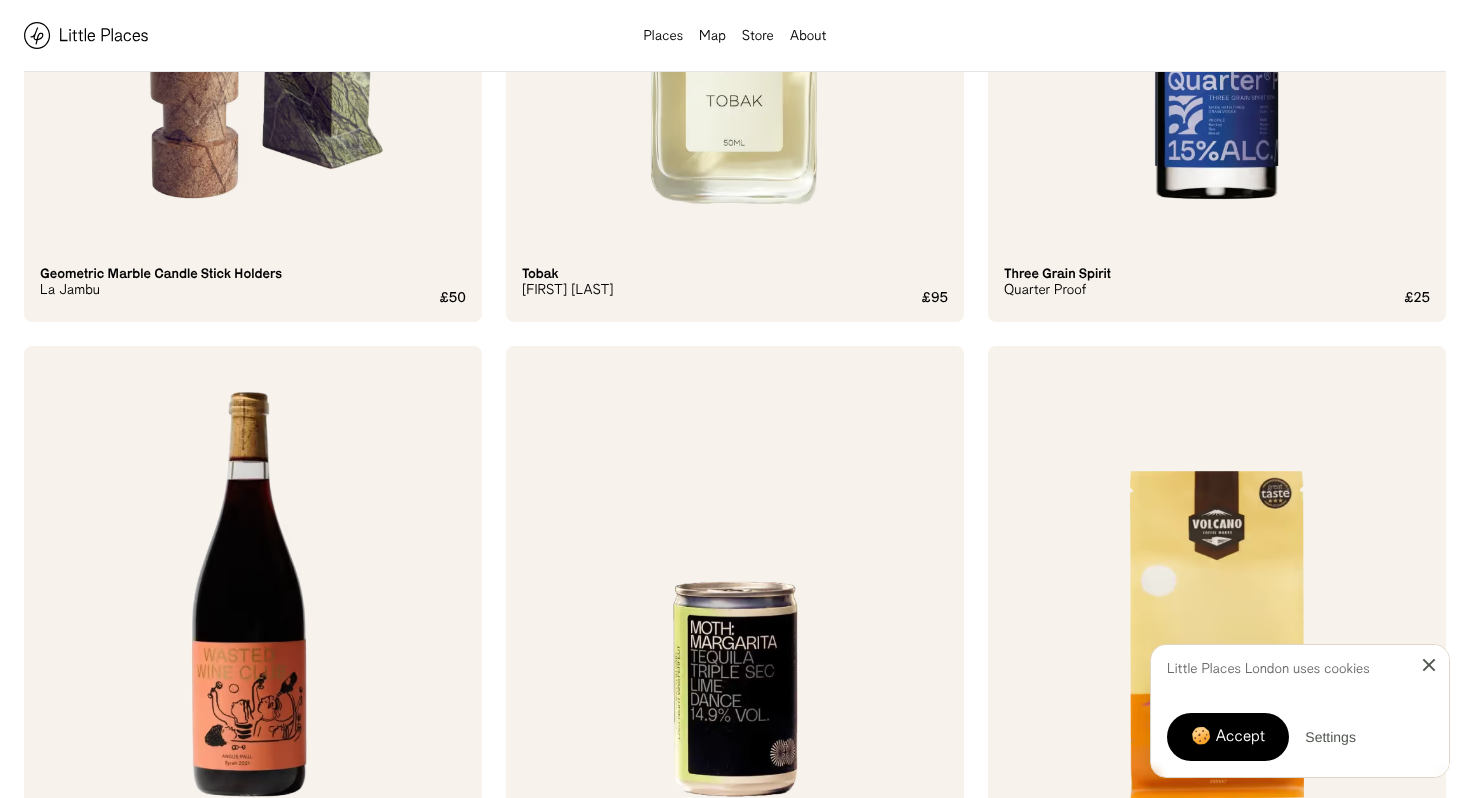 scroll, scrollTop: 1583, scrollLeft: 0, axis: vertical 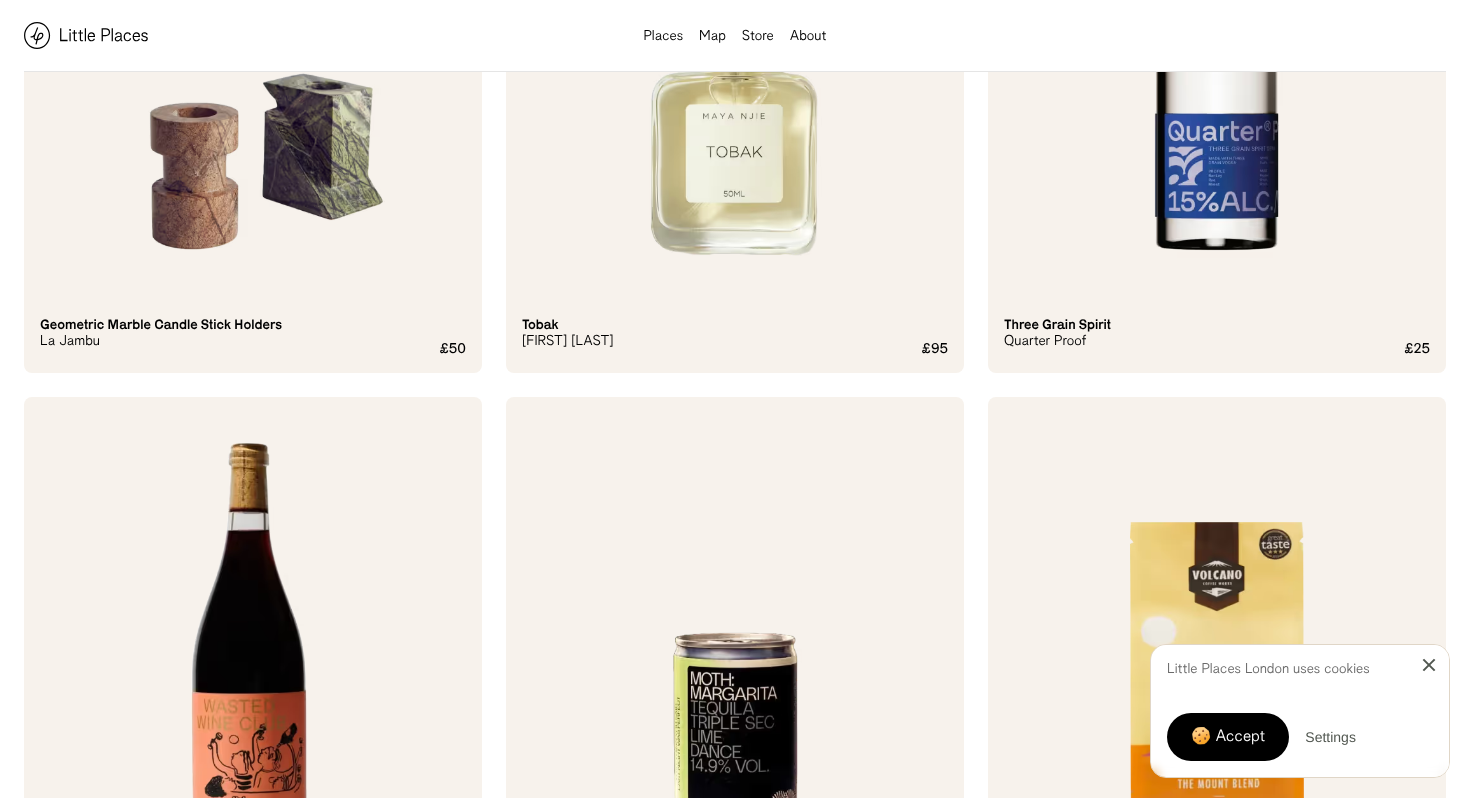 click on "Tequila Tonic (12 cans) El Rayo £39
'Sipro' Mututal £10
'Dinner Party' Candle Evermore £32
Extra Virgin Olive Oil Bottle Trulli Ulivi £22.50
Daiginjo No.1 Dreamsake £30.00
Geometric Marble Candle Stick Holders La Jambu £50
Tobak Maya Njie £95
Three Grain Spirit Quarter Proof £25
Angus Paul Syrah Wasted Wine Club £23
Margarita (6 pack) Moth £20
'The Mount Blend' Volcano £8.50" at bounding box center [735, 6059] 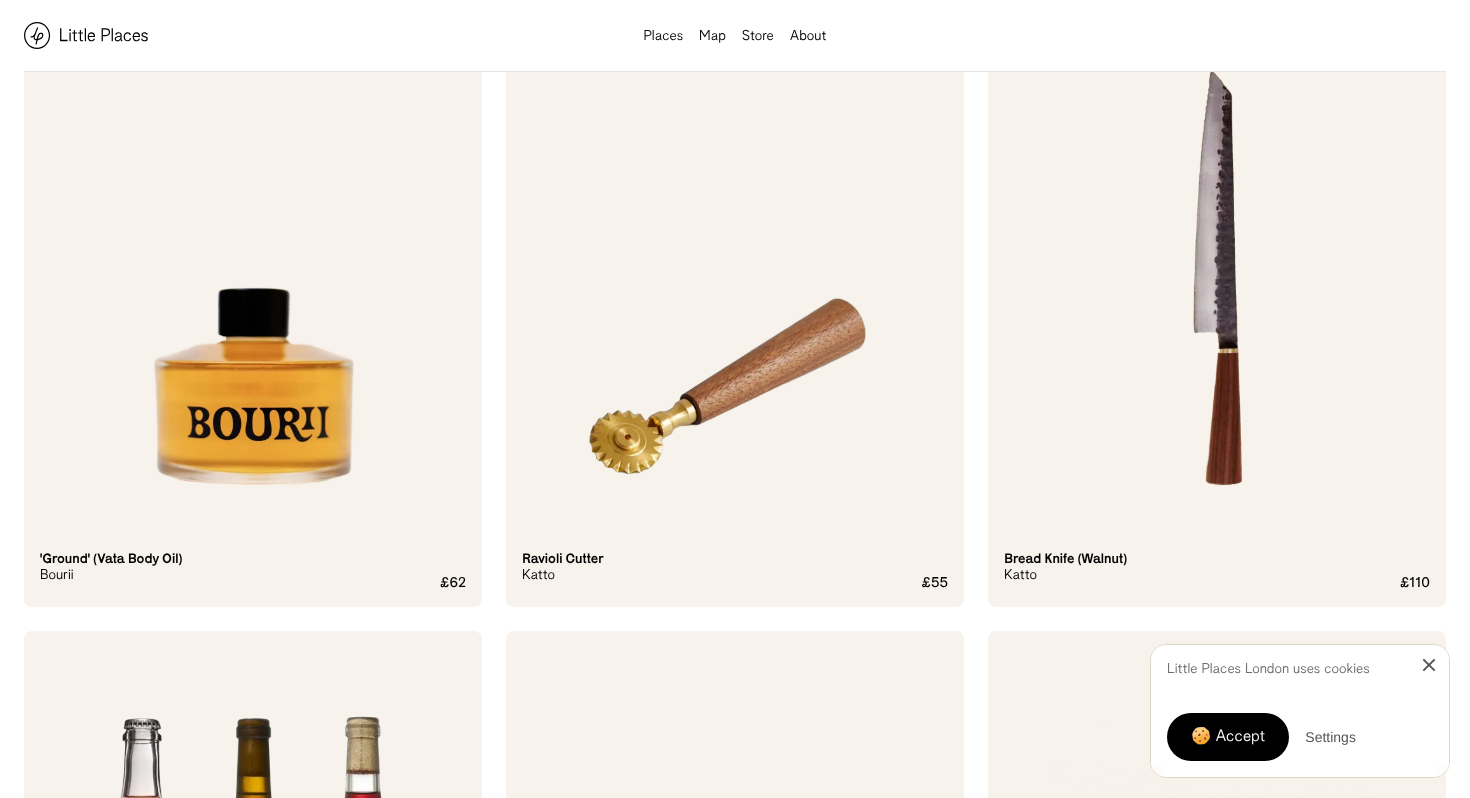 scroll, scrollTop: 5362, scrollLeft: 0, axis: vertical 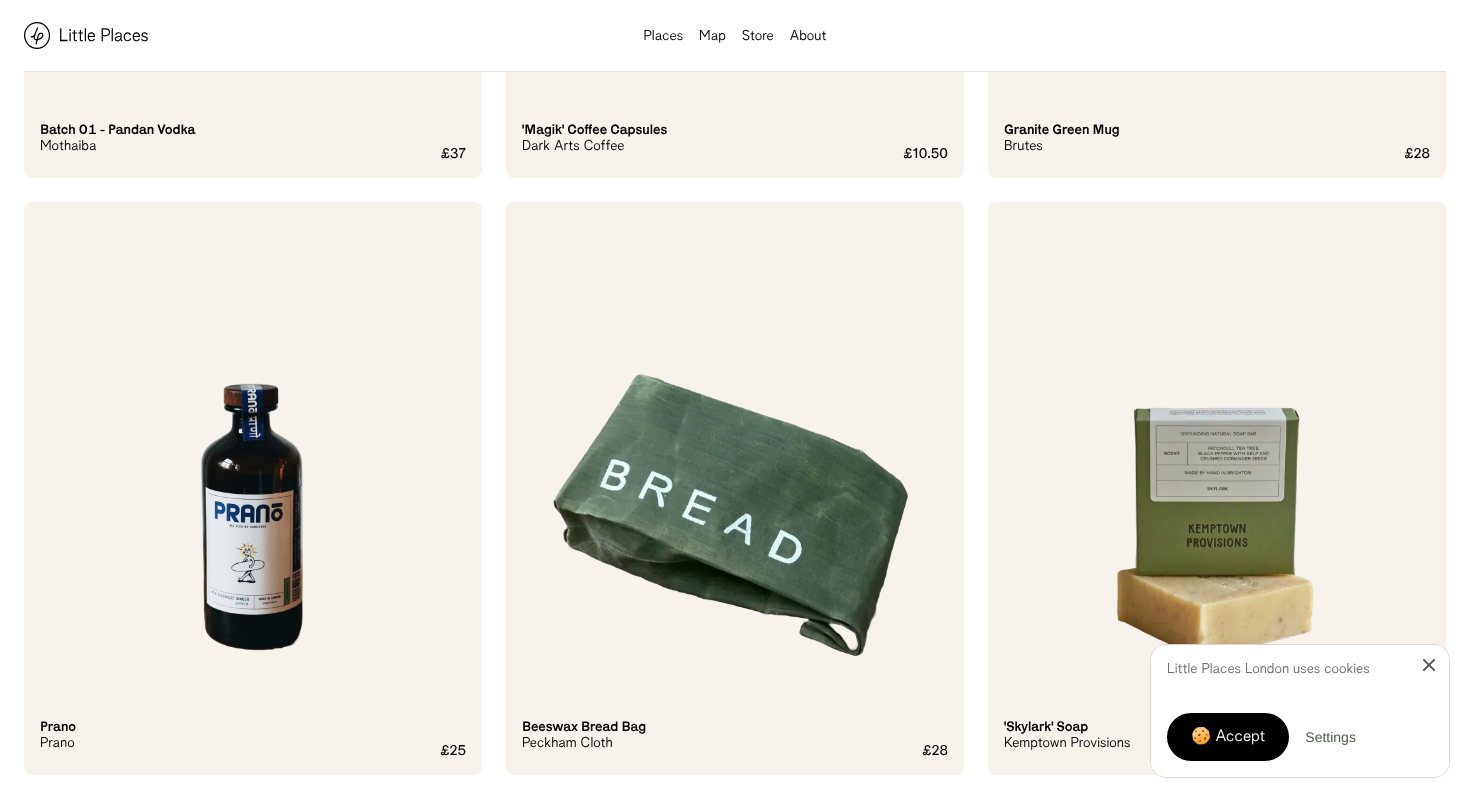 click on "About" at bounding box center (808, 37) 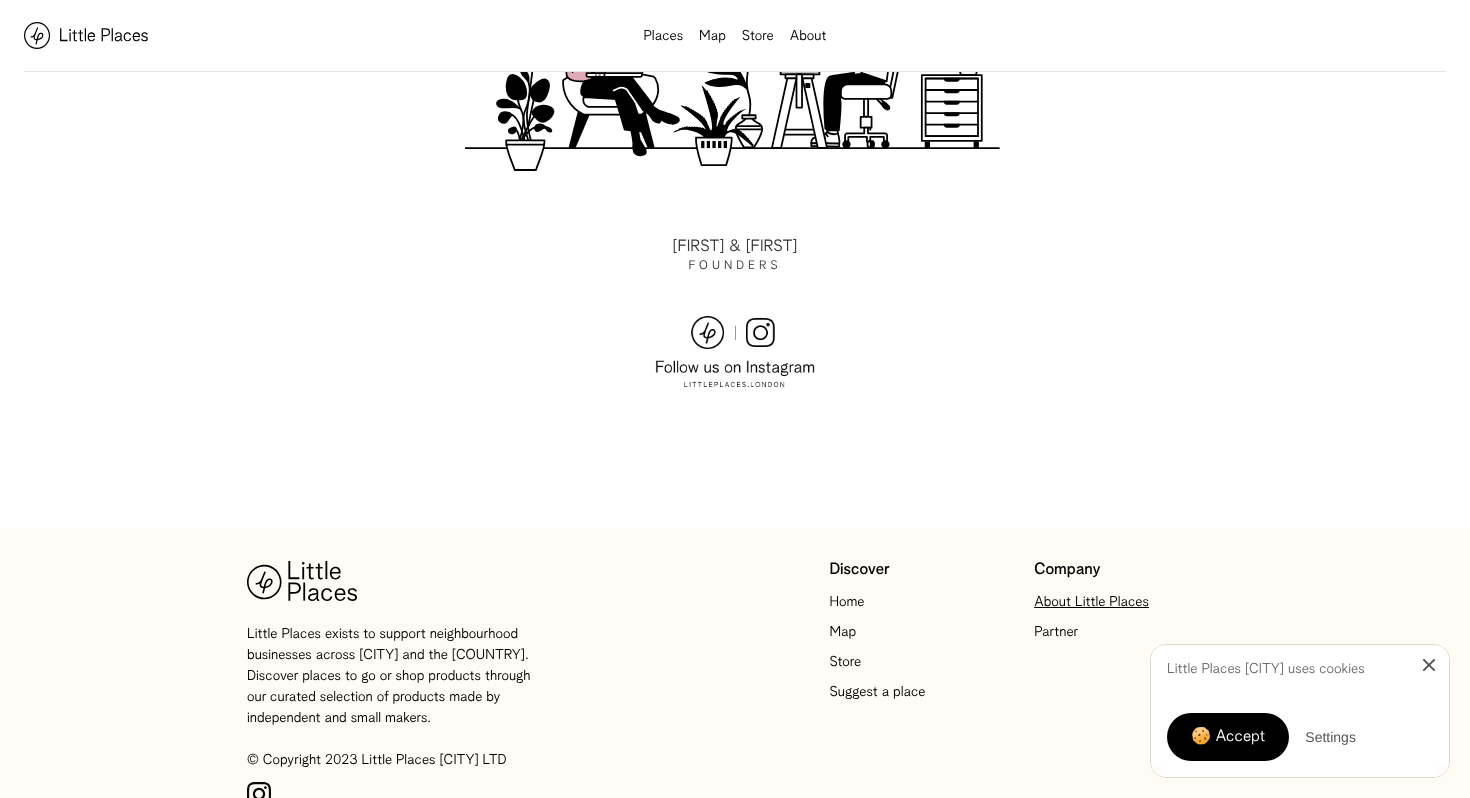 scroll, scrollTop: 0, scrollLeft: 0, axis: both 